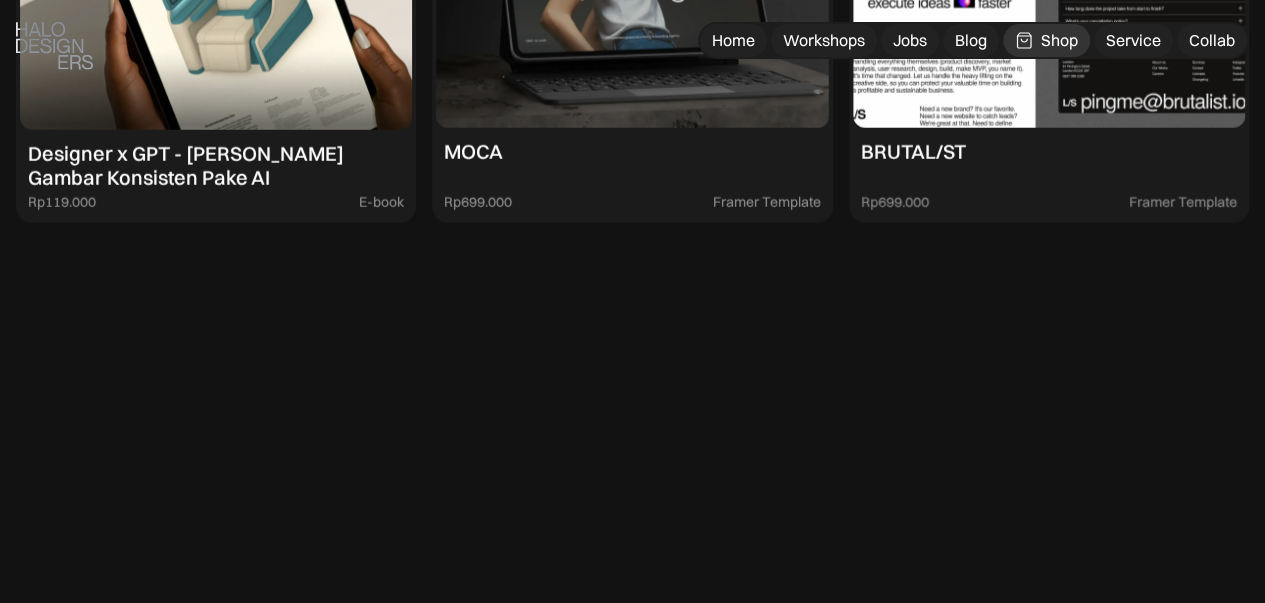 scroll, scrollTop: 6600, scrollLeft: 0, axis: vertical 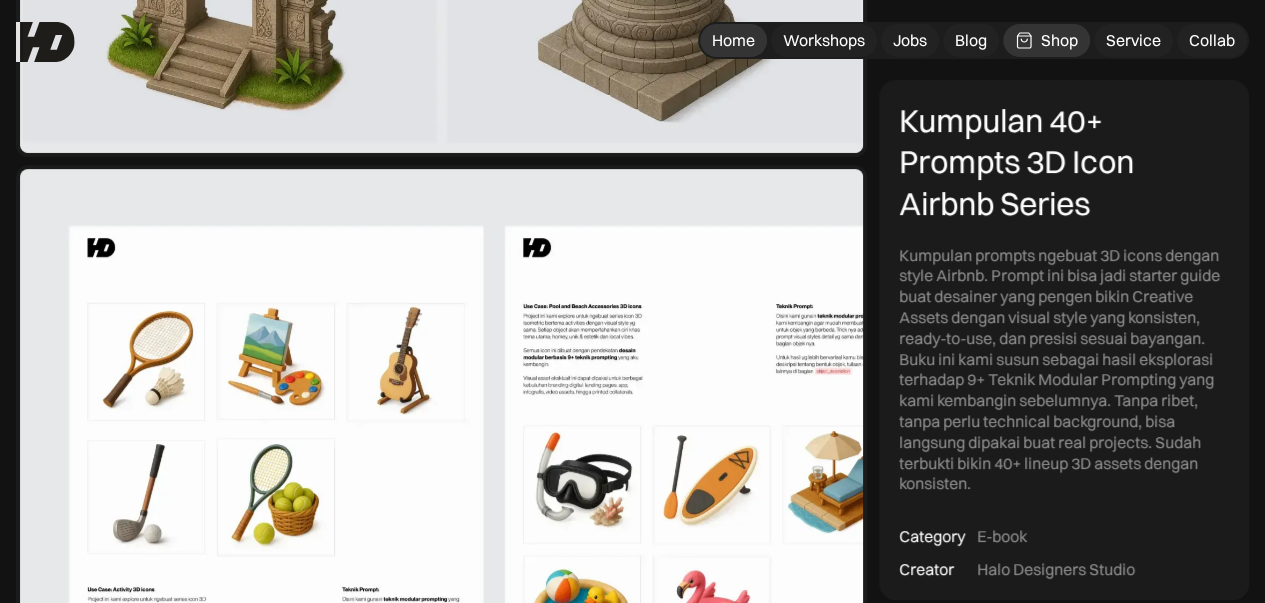 click on "Home" at bounding box center (733, 40) 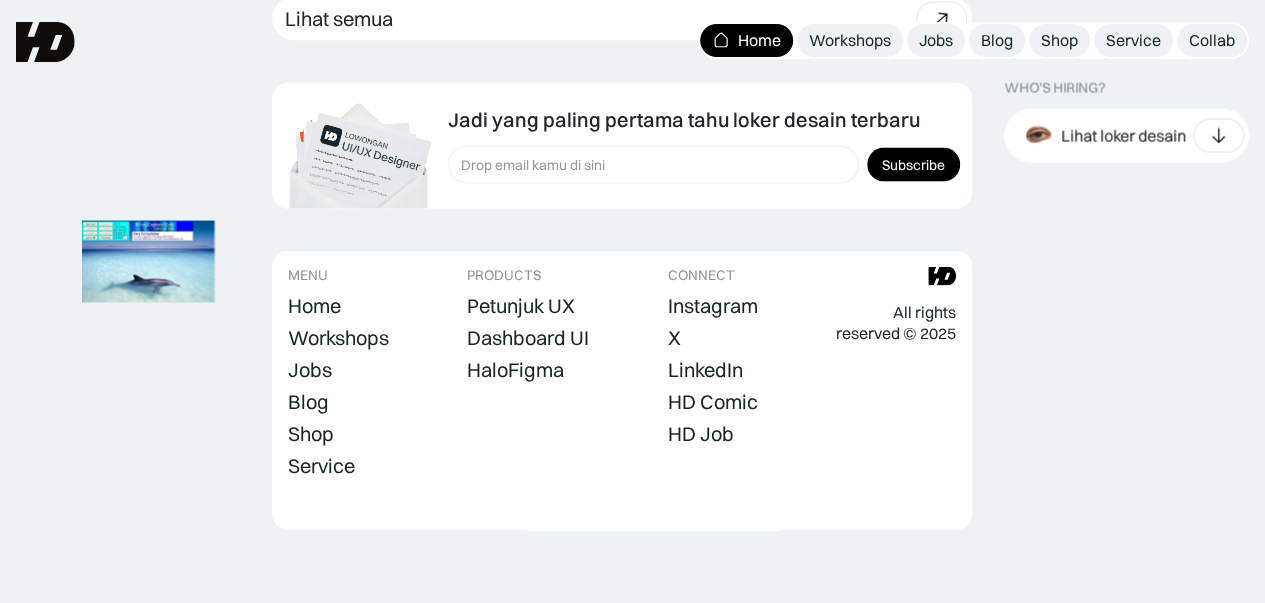 scroll, scrollTop: 5682, scrollLeft: 0, axis: vertical 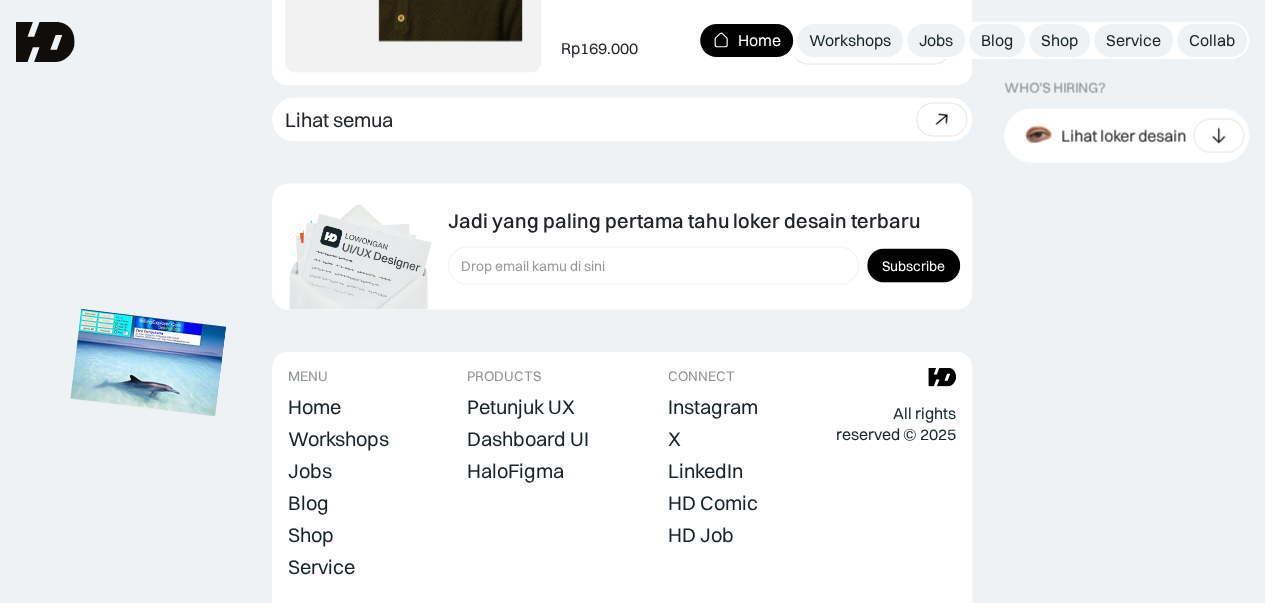 click at bounding box center (149, 362) 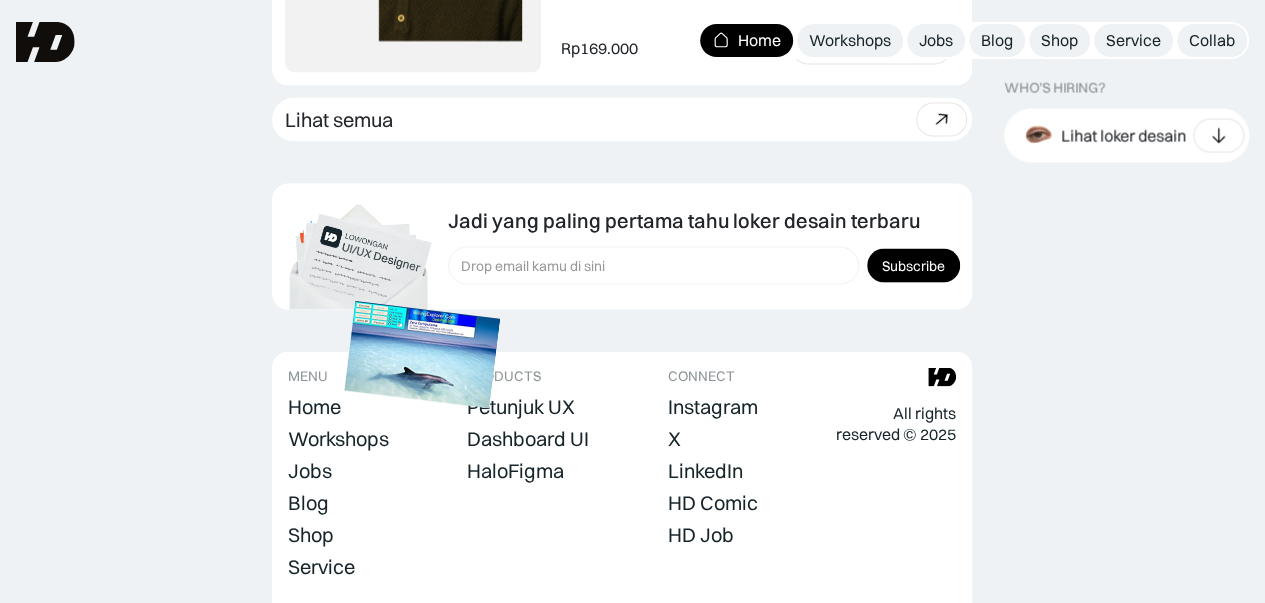 click at bounding box center [422, 354] 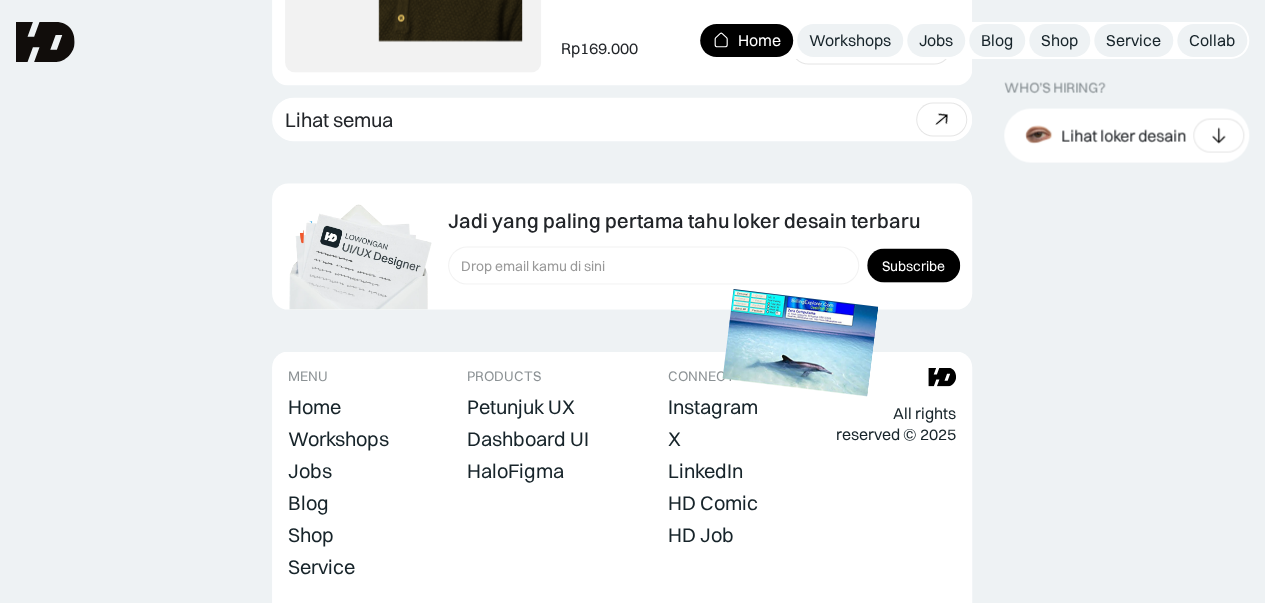 click at bounding box center [801, 341] 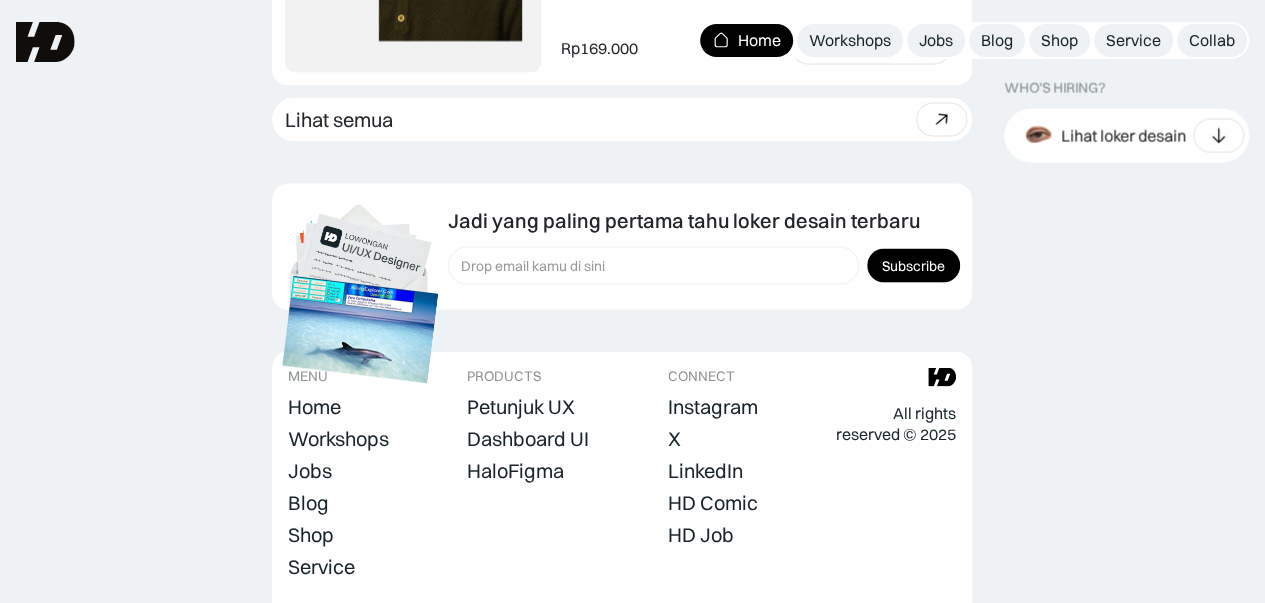 click at bounding box center [361, 328] 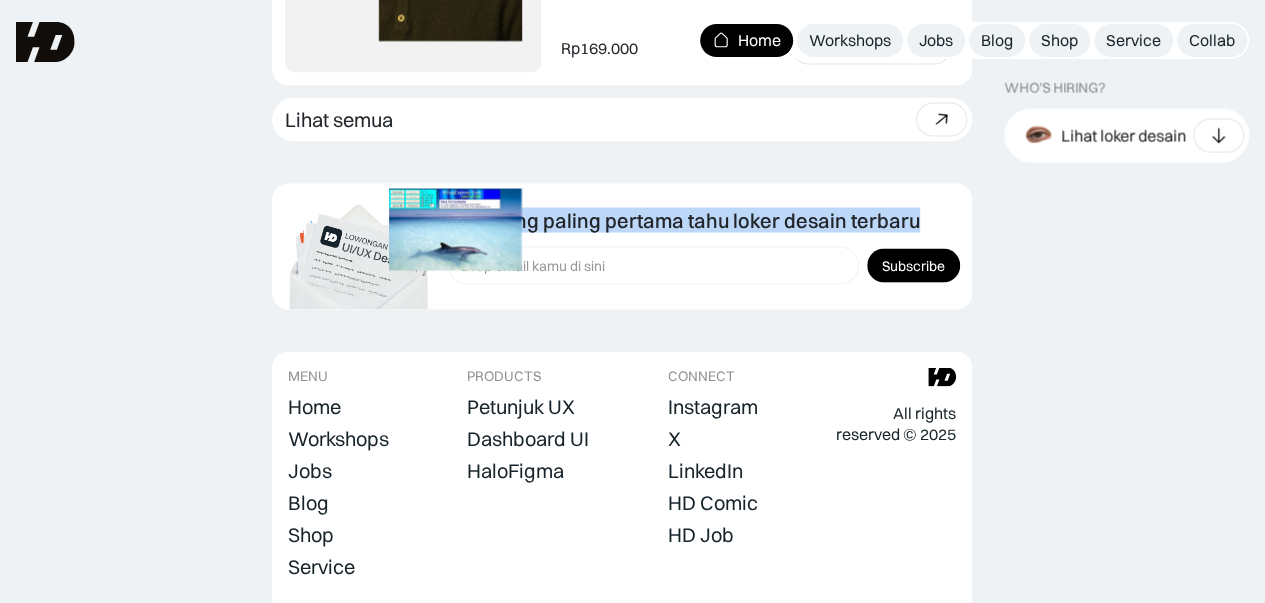 drag, startPoint x: 283, startPoint y: 259, endPoint x: 1148, endPoint y: 255, distance: 865.0093 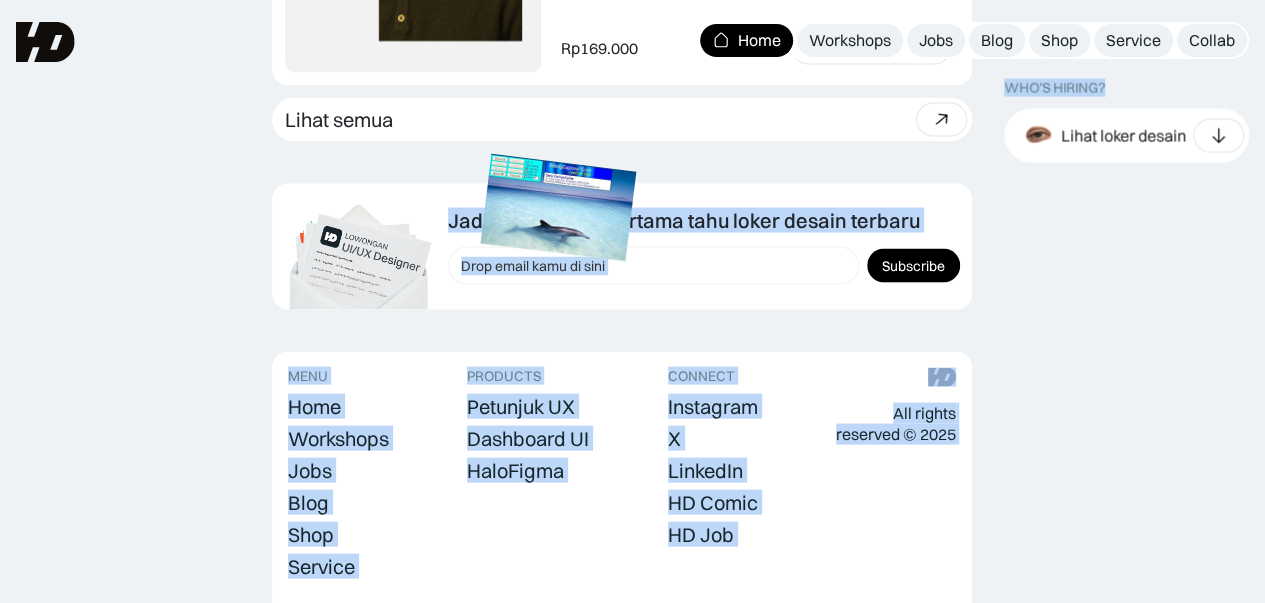 click on "Home Workshops Jobs Blog Shop Service Collab MENU "Design yang cakep adalah hasil dari file Figma yang berantakan" "Turunin ego, banyakin ngobrol sama developer" "Lorem ipsum dolor sit amet, pesan jelas, user paham." "Reminder, buat sketch kadang lebih efektif daripada liatin frame kosong berjam-jam" HD Home Workshops Jobs Blog Shop Service 2 SPOTS LEFT Collab Komunitas belajar UIUX  Design  &  Research Bangun karir UIUX tanpa gelar formal? Yas disini mulainya. Pelajari teori desain hingga practical skills di Figma, akses panduan lengkap, ikuti workshop bulanan, dan dapatkan dukungan dari komunitas HaloDesigners yang siap bantu perjalananmu menjadi UIUX profesional. "Serius, ini e-book UX pertama yang bikin gue betah baca! 📖 Penjelasannya ngalir, gak ribet, dan langsung bisa dipraktikkan. Cocok buat yang baru mau mulai!" [PERSON_NAME] Product Designer ([DEMOGRAPHIC_DATA]e) [PERSON_NAME], Product Designer ([DEMOGRAPHIC_DATA]e) [PERSON_NAME], Product Designer ([DEMOGRAPHIC_DATA]e)
Dipercaya oleh  50k+  designers diskon terbatas 00 h : 00 m :" at bounding box center [632, -5381] 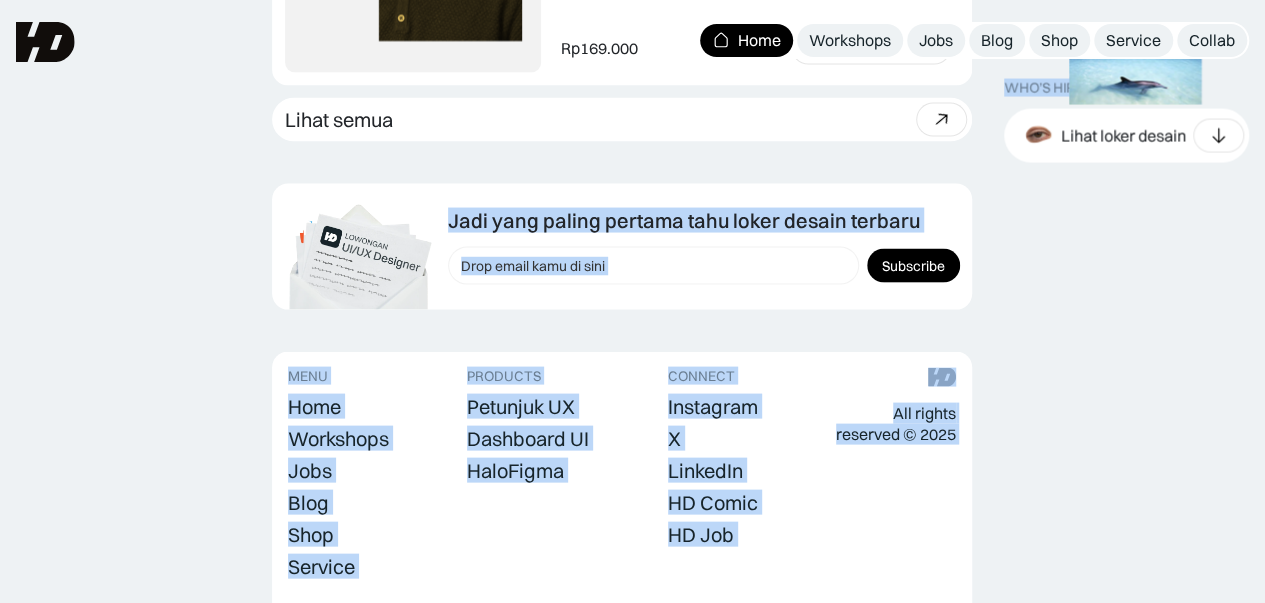 click on "WHO’S HIRING? Lihat loker desain
UX Content Analyst Mobbin  ·  20d UI/UX Designer Finns  ·  22d Senior UI/UX Designer CoverGo  ·  23d UI/UX Lead Sleek  ·  24d UI/UX Designer Kredivo  ·  25d App & Web Designer Codekeeper  ·  >25d Lihat semua
Post job" at bounding box center [1126, -2146] 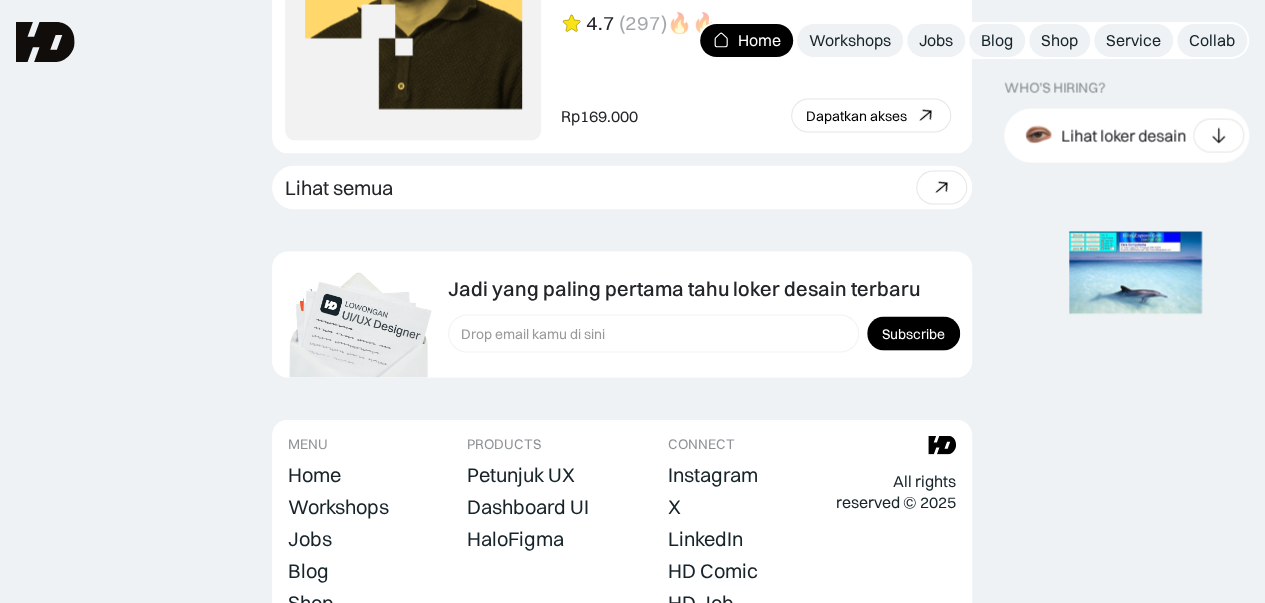 scroll, scrollTop: 5582, scrollLeft: 0, axis: vertical 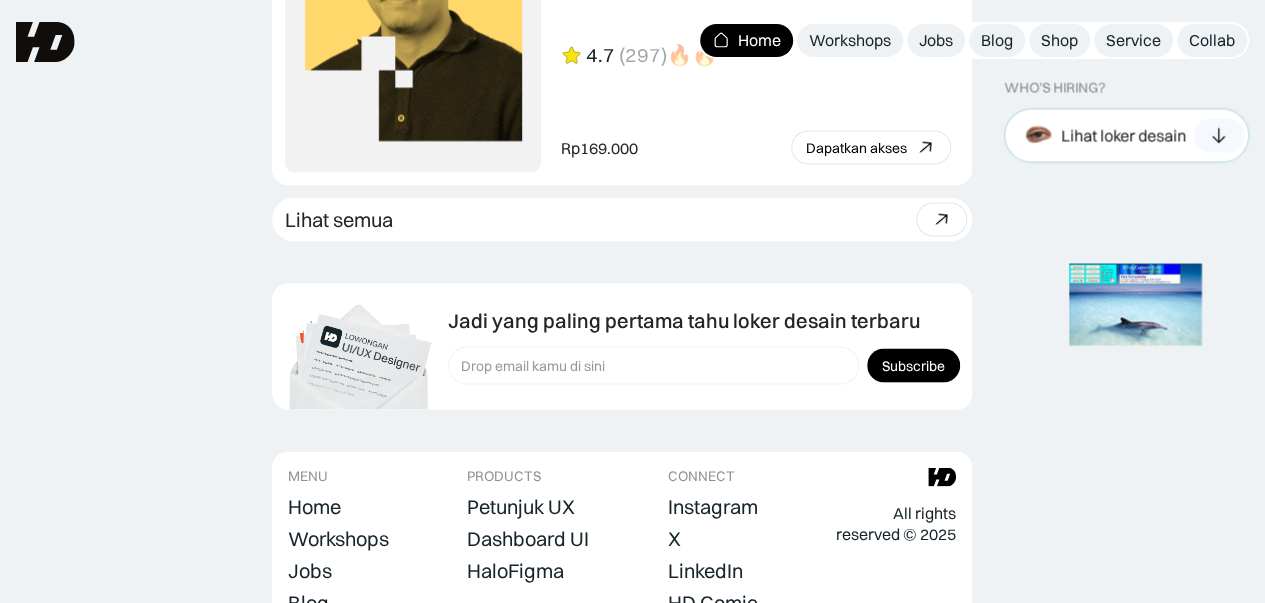 click 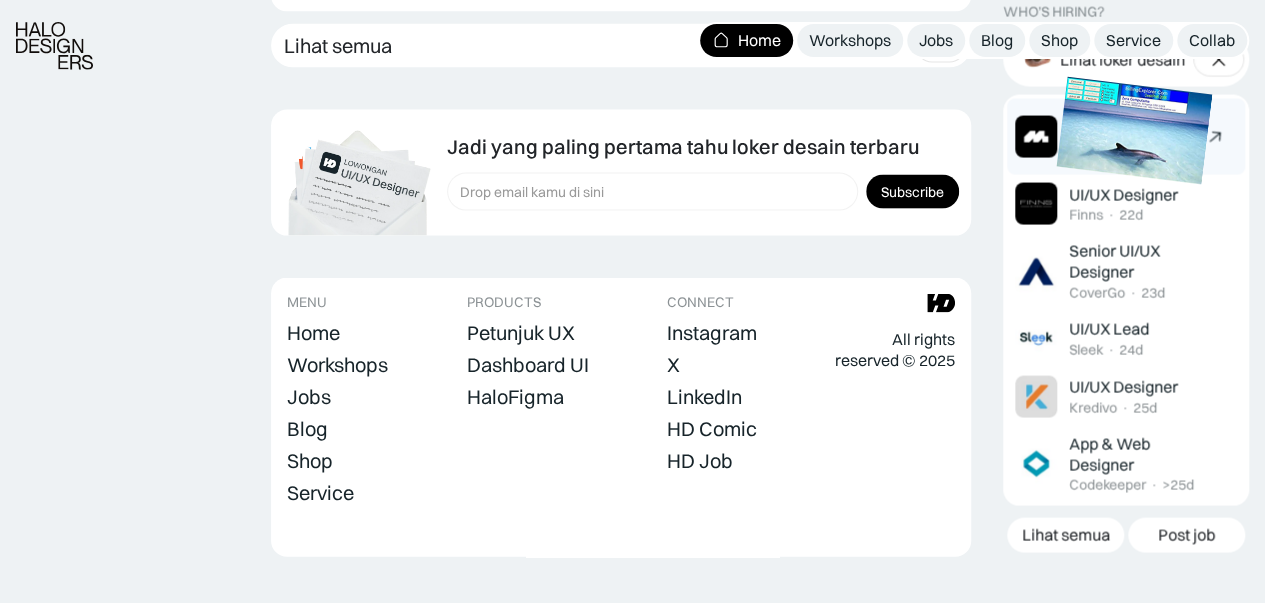 scroll, scrollTop: 5782, scrollLeft: 0, axis: vertical 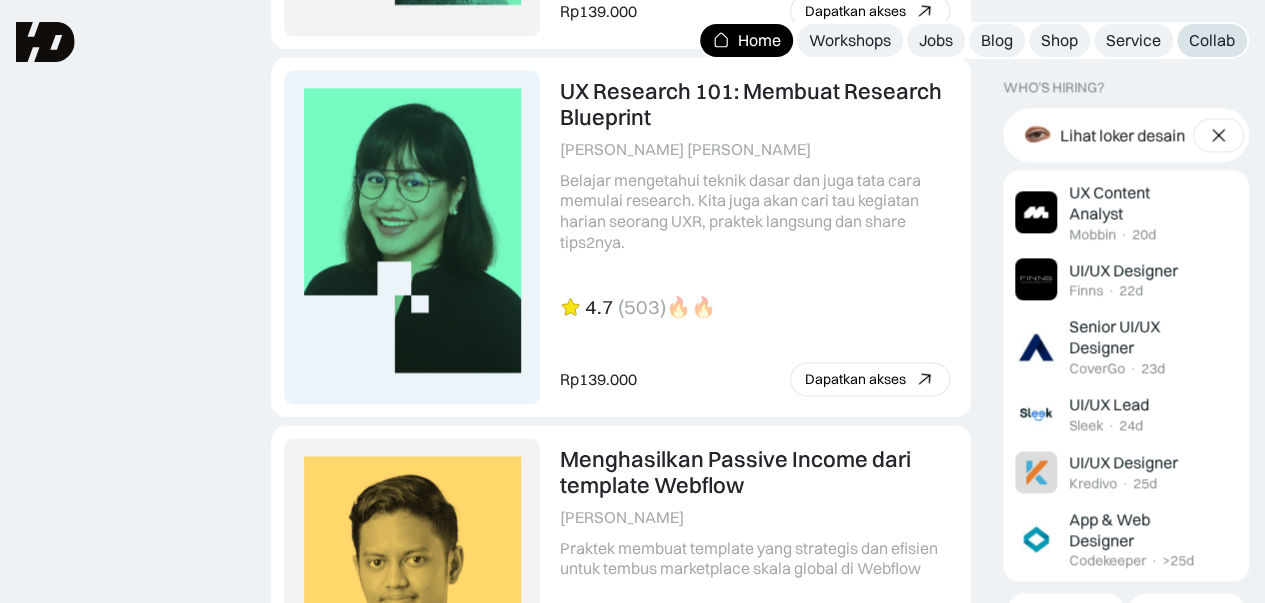 click on "Collab" at bounding box center (1212, 40) 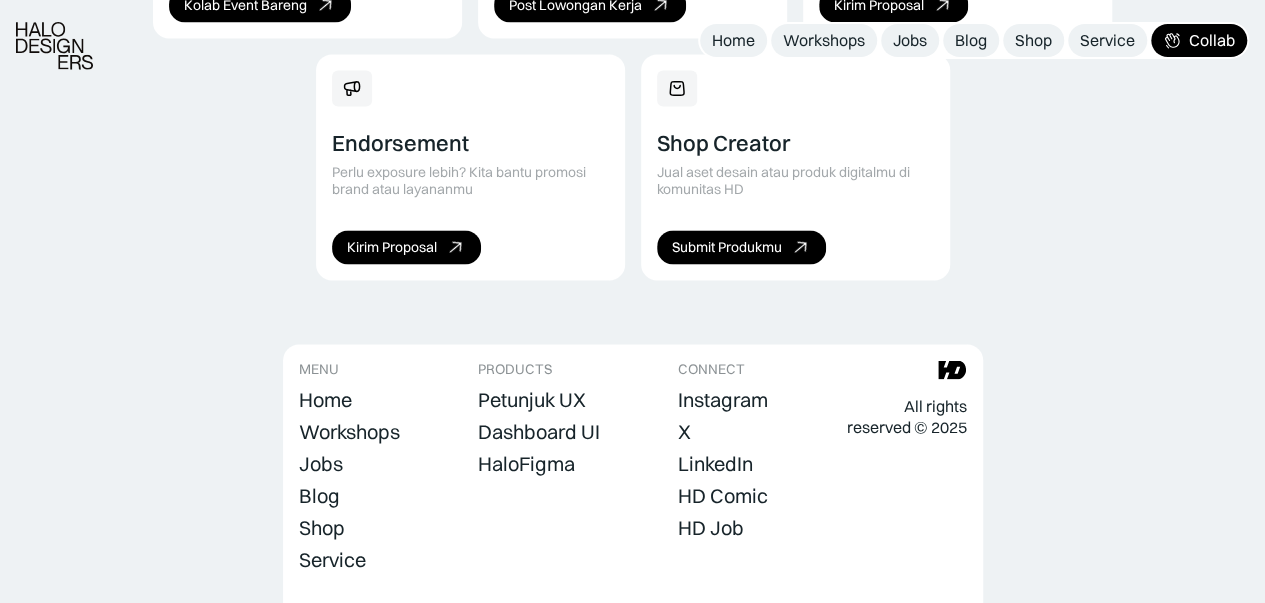 scroll, scrollTop: 1653, scrollLeft: 0, axis: vertical 